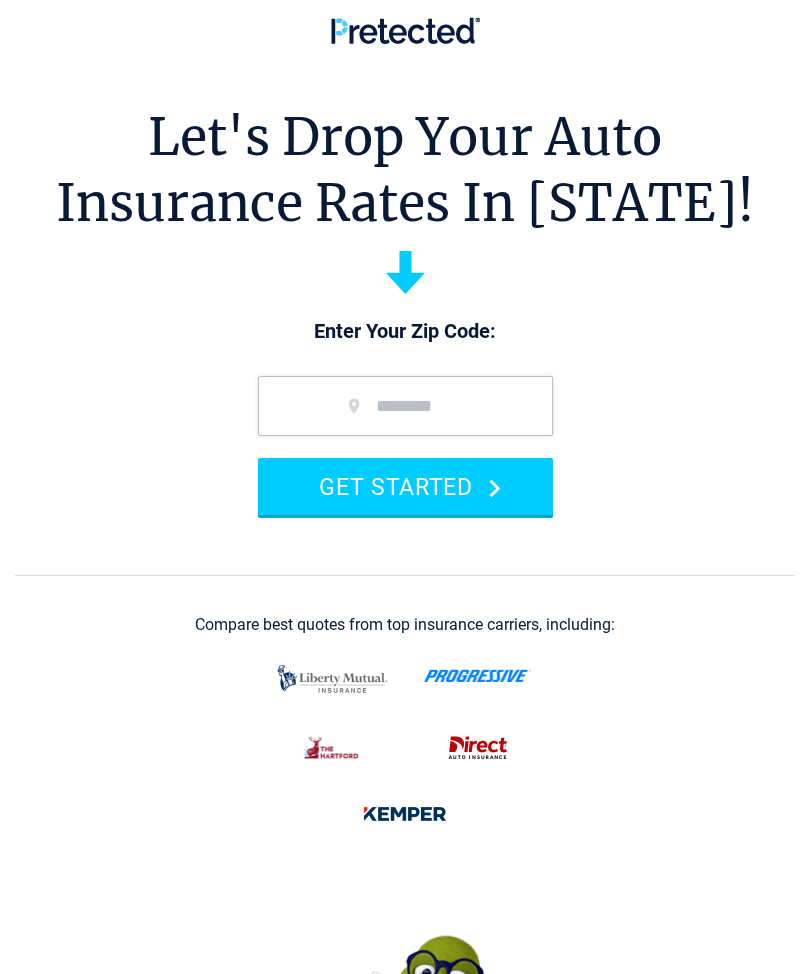 scroll, scrollTop: 0, scrollLeft: 0, axis: both 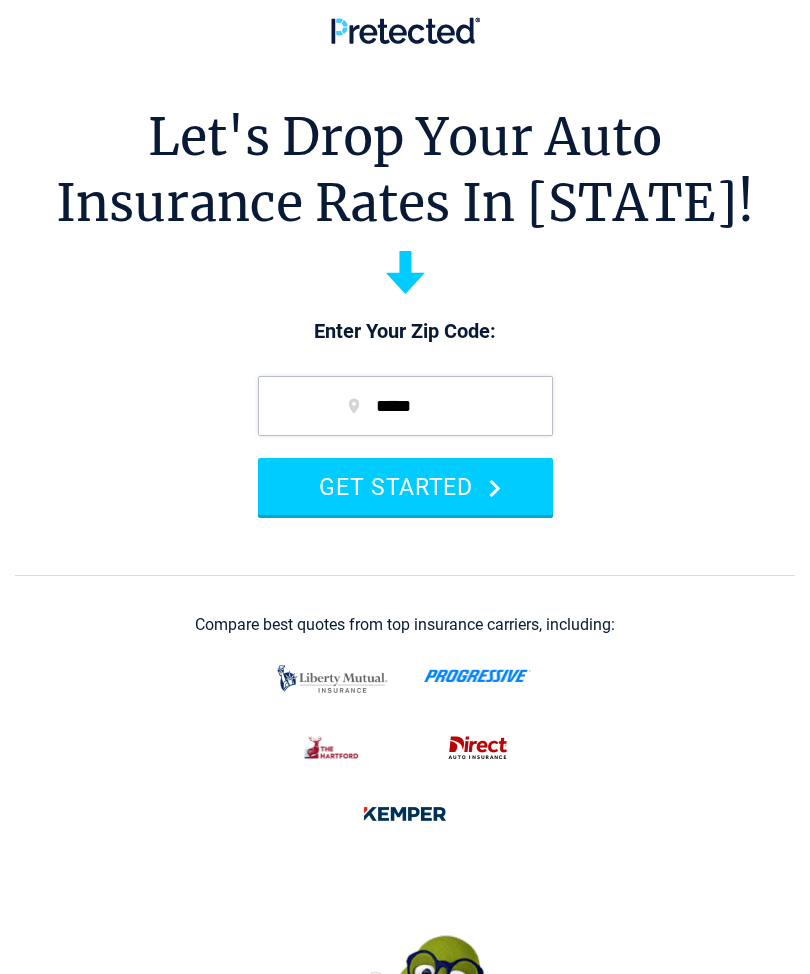 type on "*****" 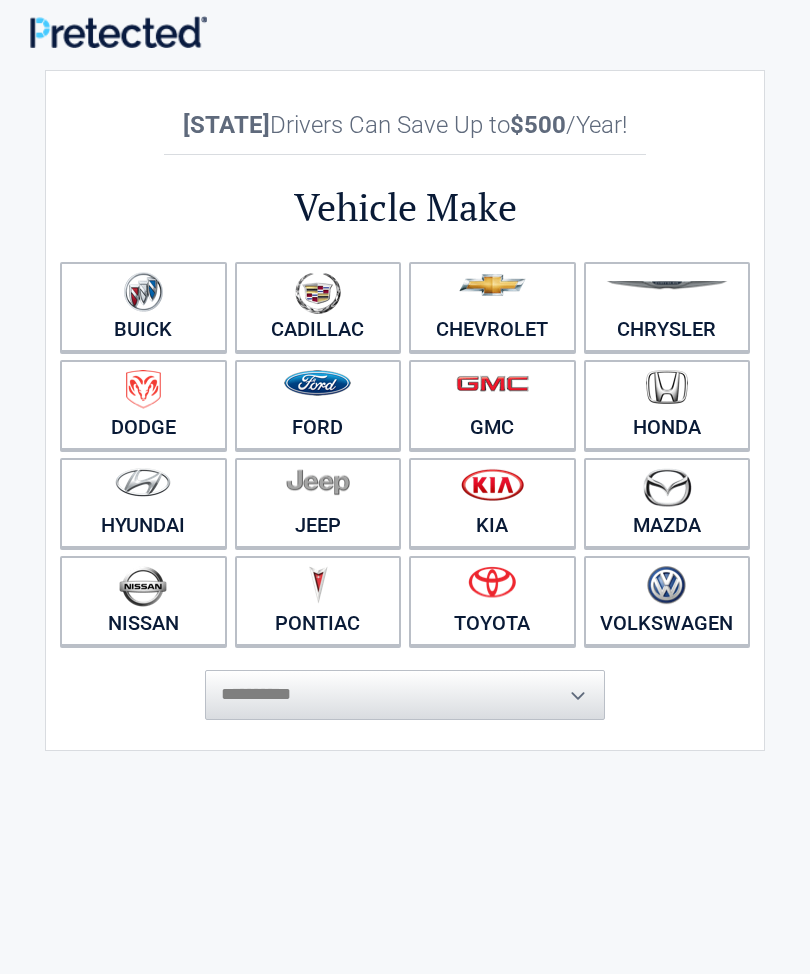 scroll, scrollTop: 0, scrollLeft: 0, axis: both 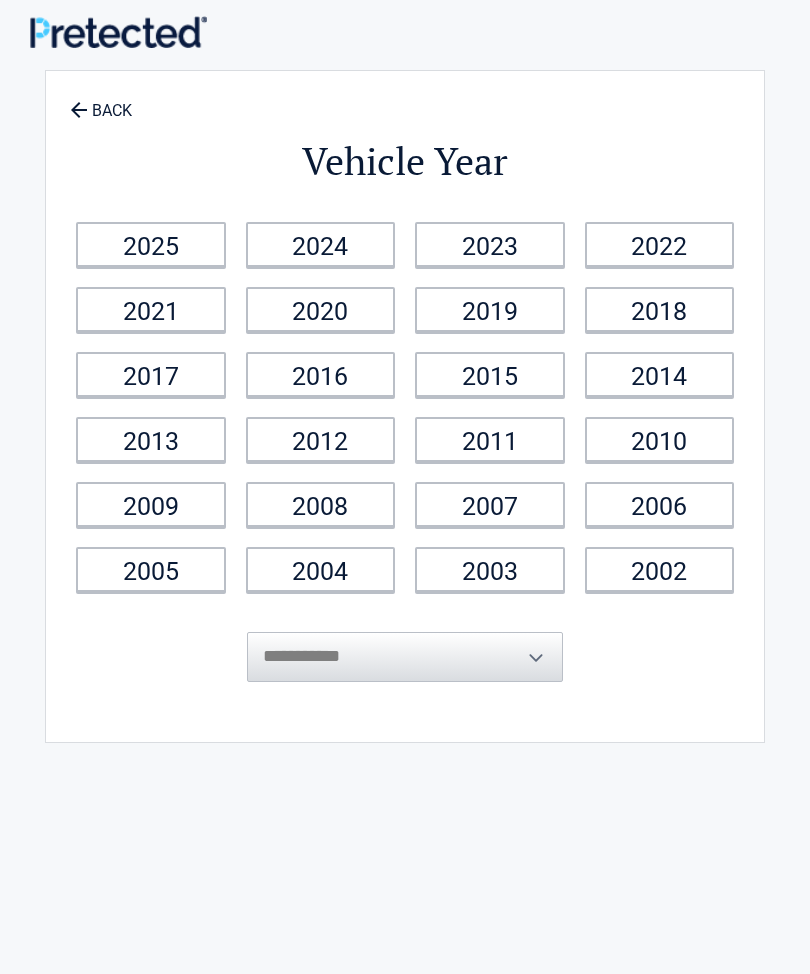 click on "2021" at bounding box center [151, 309] 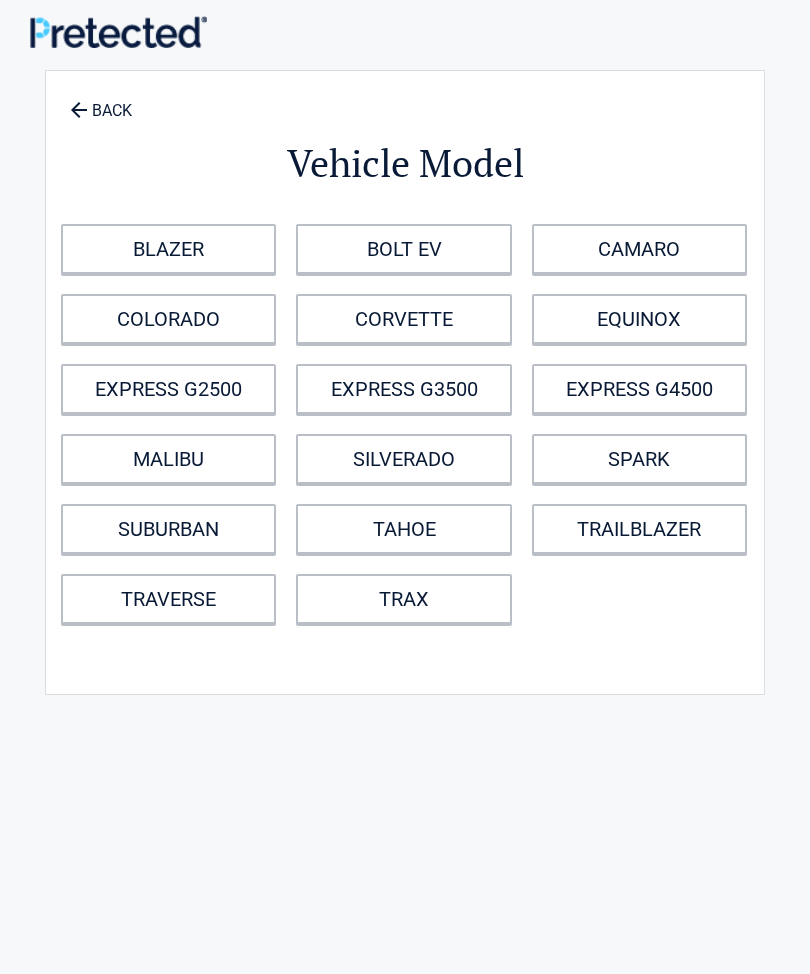 click on "EQUINOX" at bounding box center (639, 319) 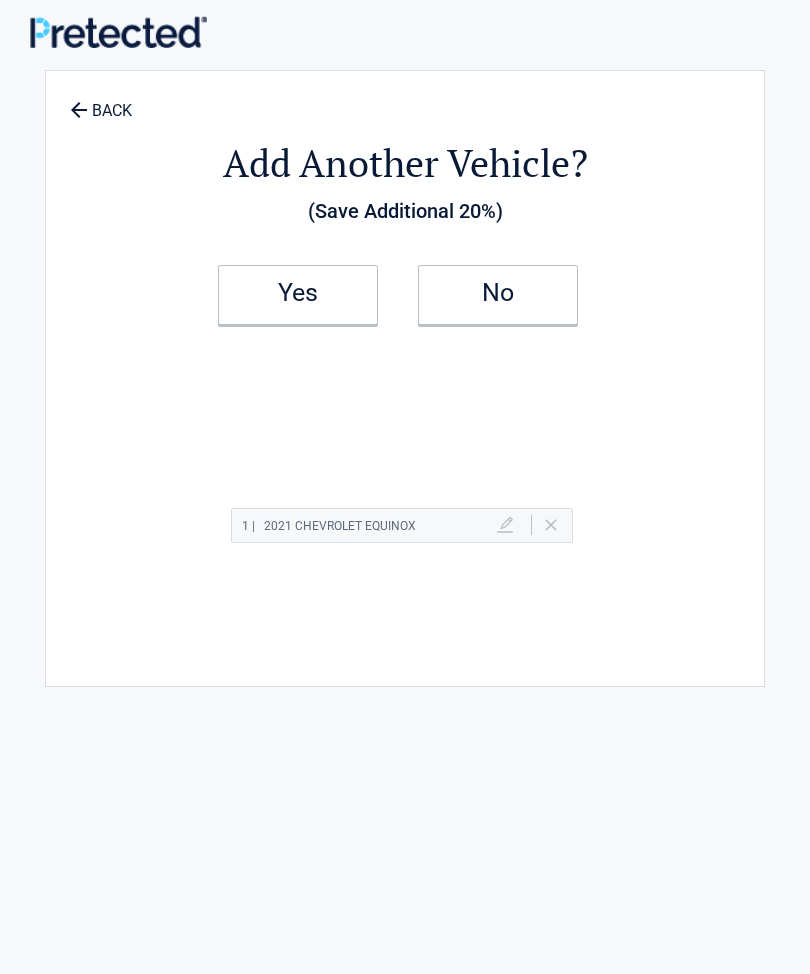 click on "No" at bounding box center [498, 293] 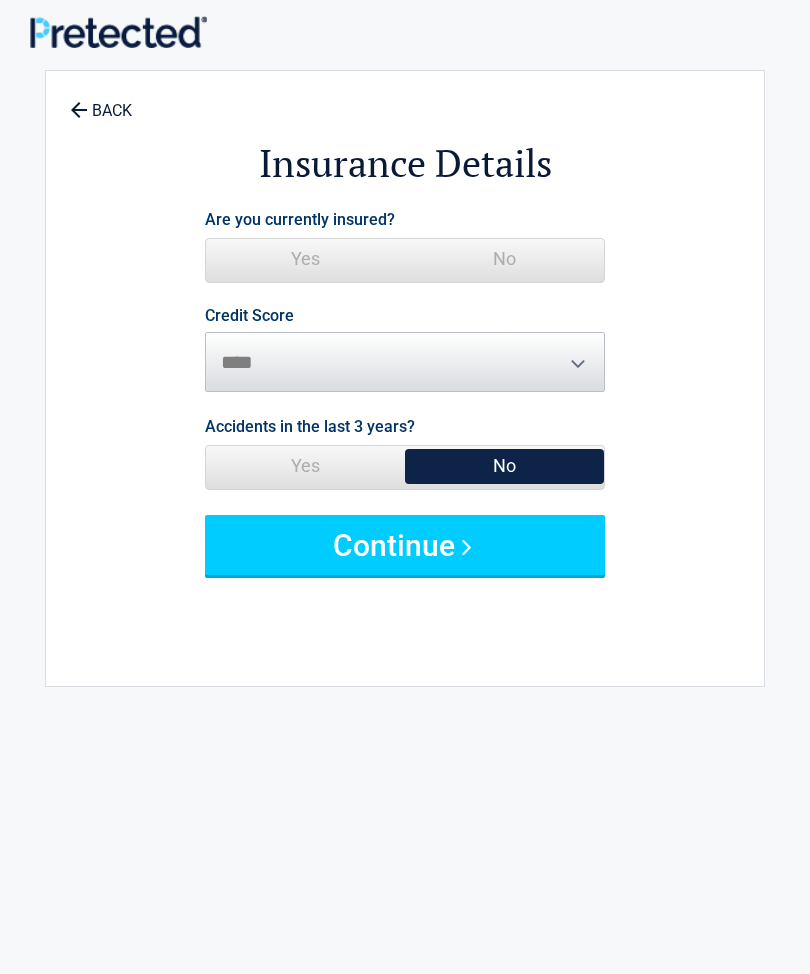 click on "Yes" at bounding box center (305, 259) 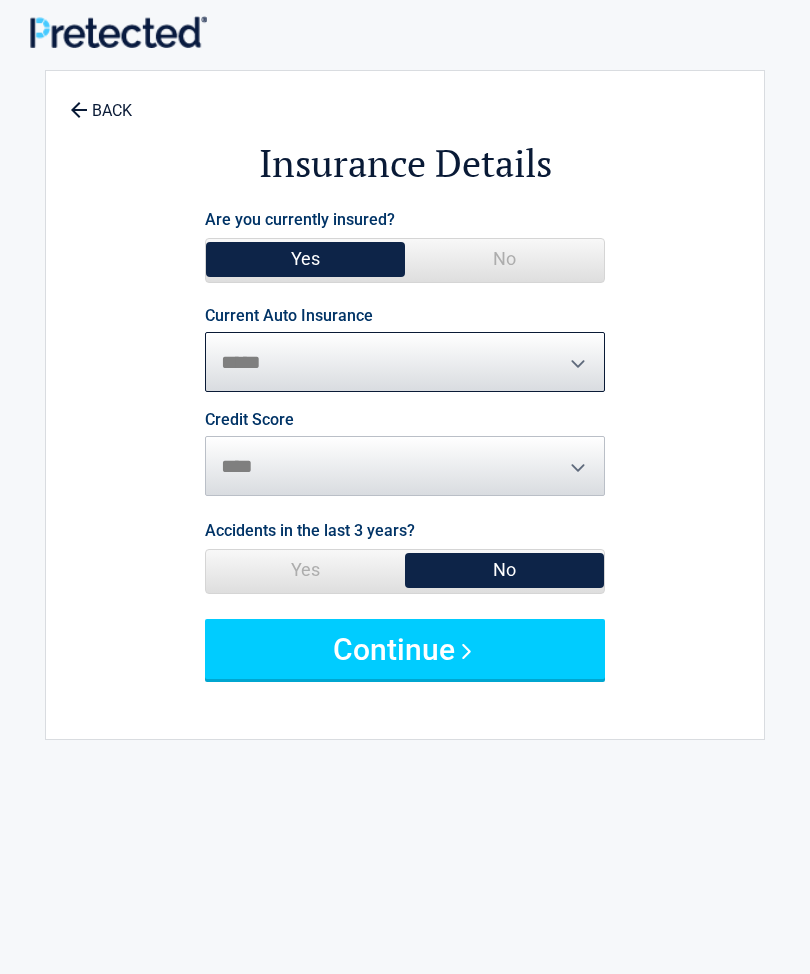 click on "**********" at bounding box center [405, 362] 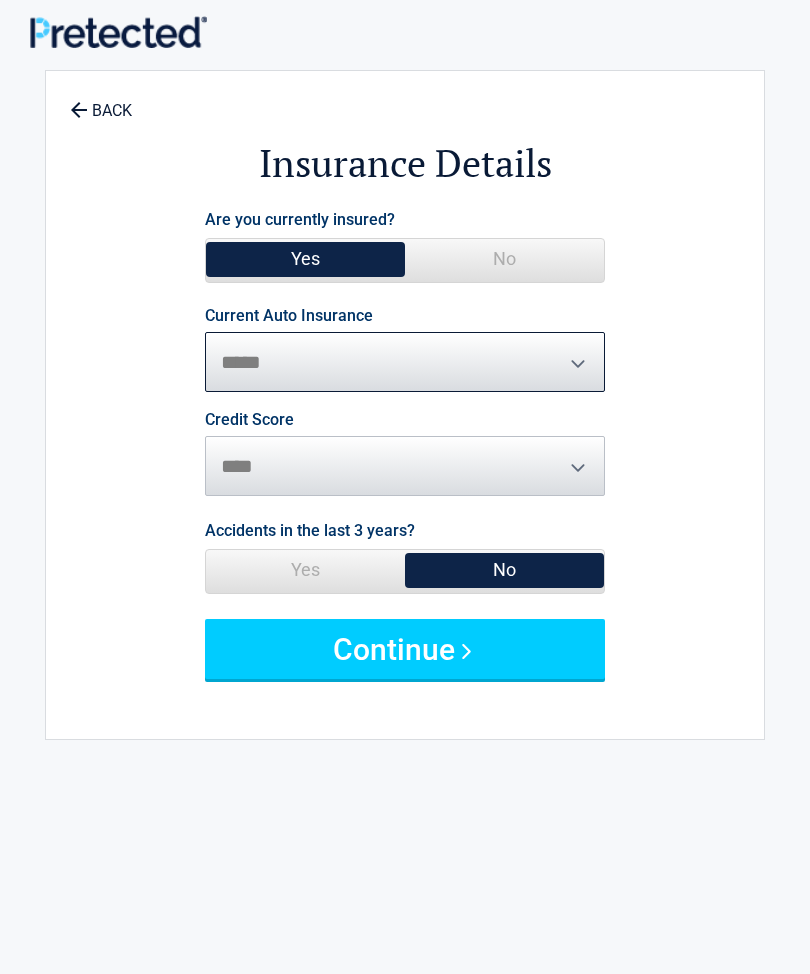 select on "***" 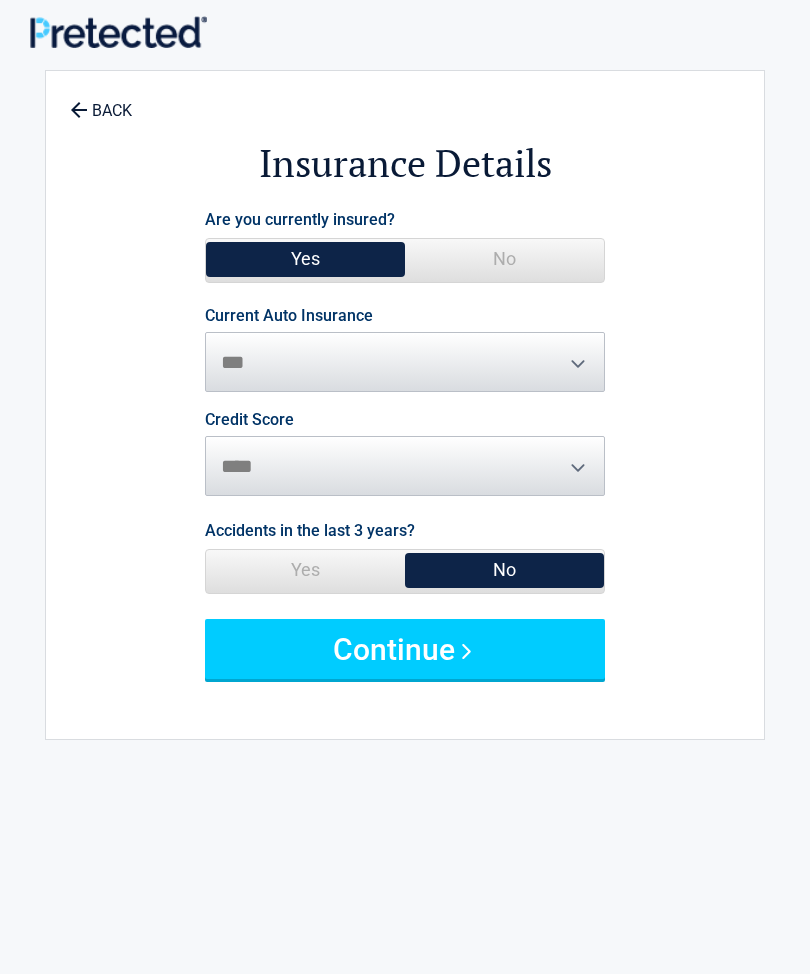 click on "Credit Score
*********
****
*******
****" at bounding box center (405, 454) 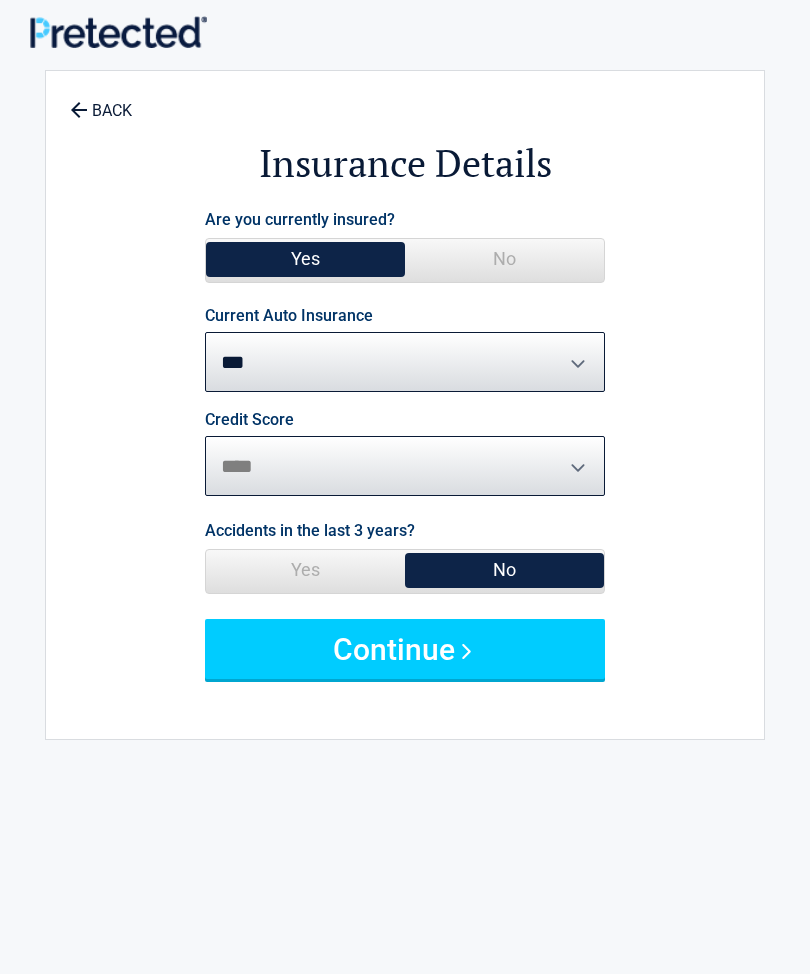 click on "*********
****
*******
****" at bounding box center [405, 466] 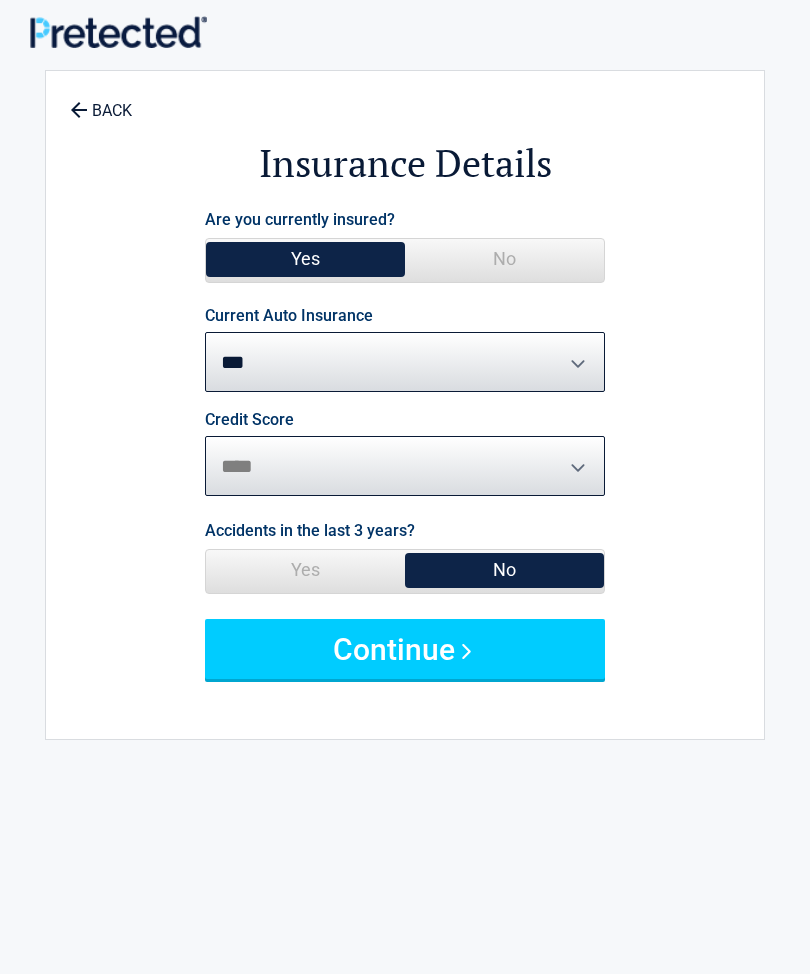 select on "*********" 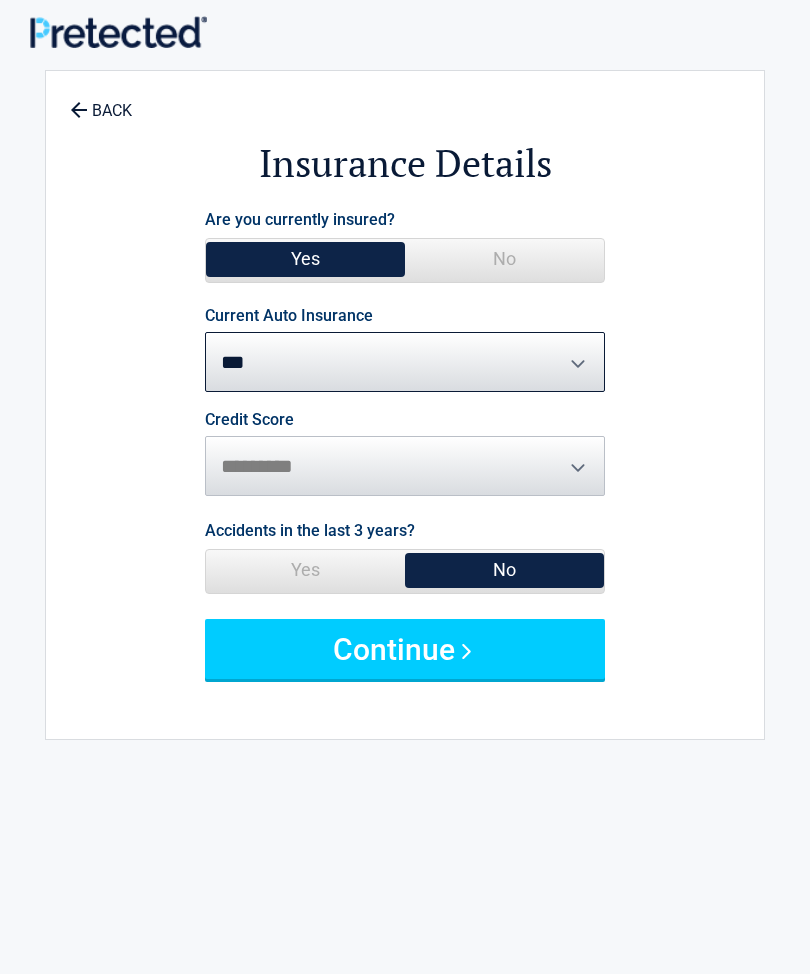 click on "Continue" at bounding box center (405, 649) 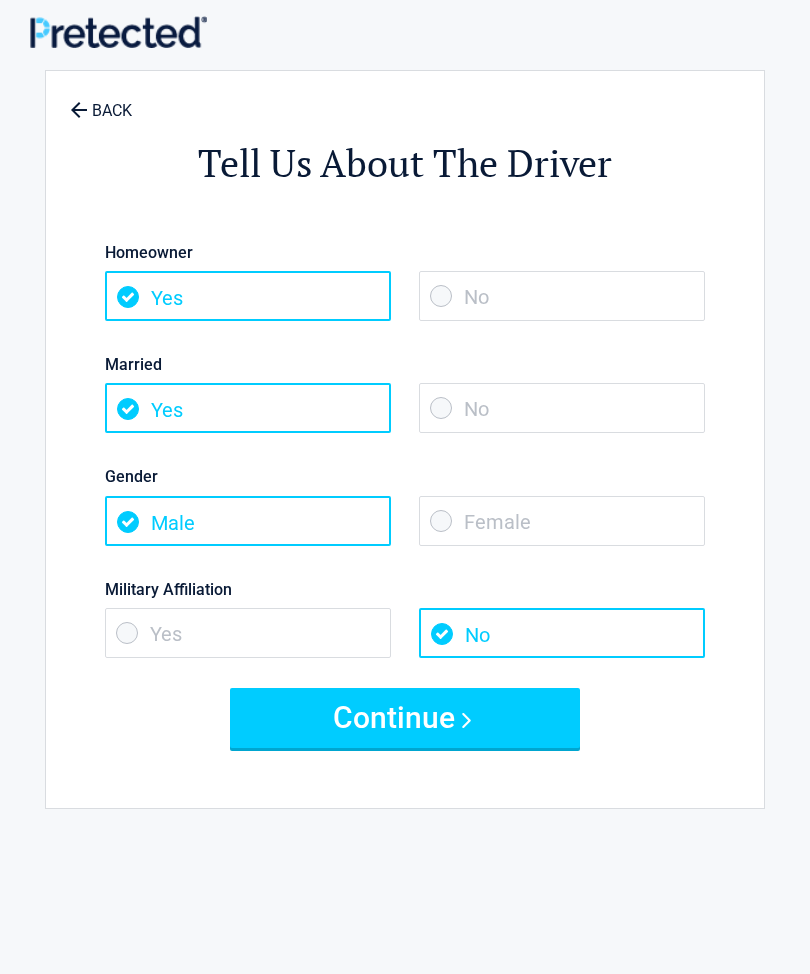 click on "Female" at bounding box center [562, 521] 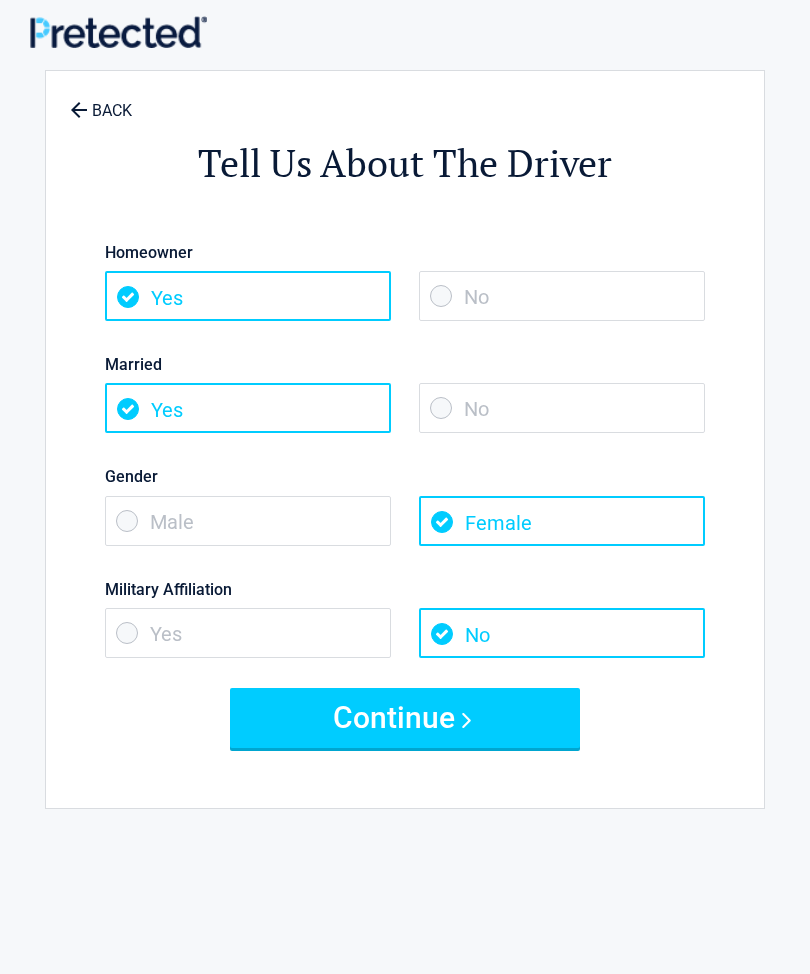 click on "Continue" at bounding box center (405, 718) 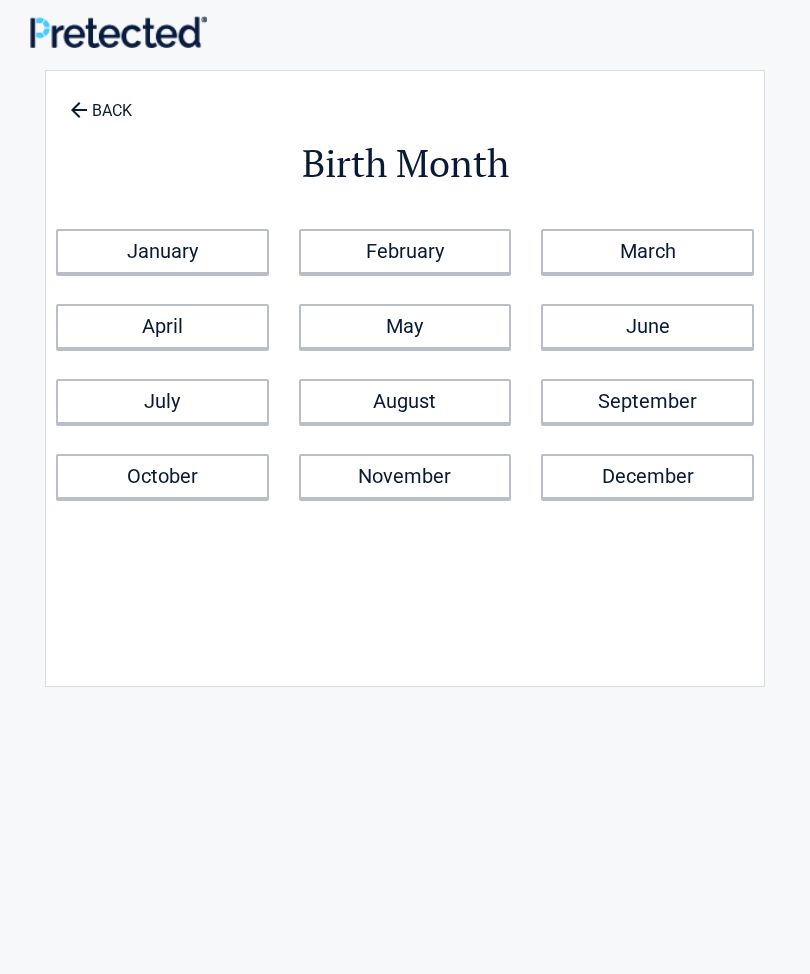 click on "December" at bounding box center [647, 476] 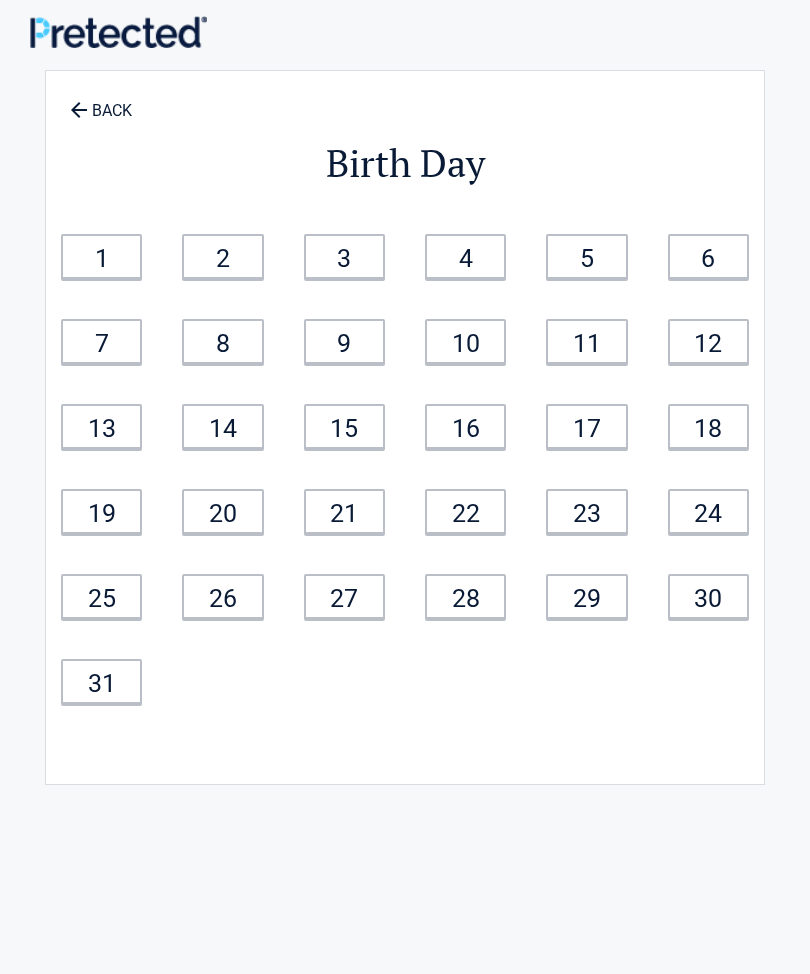 click on "1" at bounding box center (101, 256) 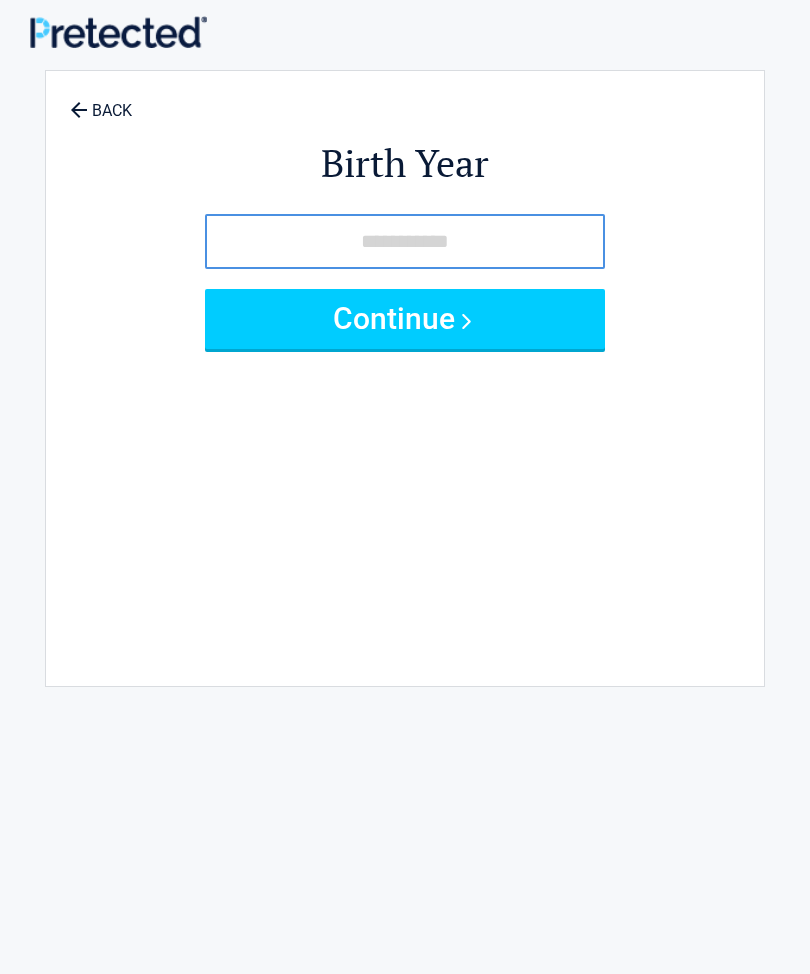 click on "BACK" at bounding box center [101, 101] 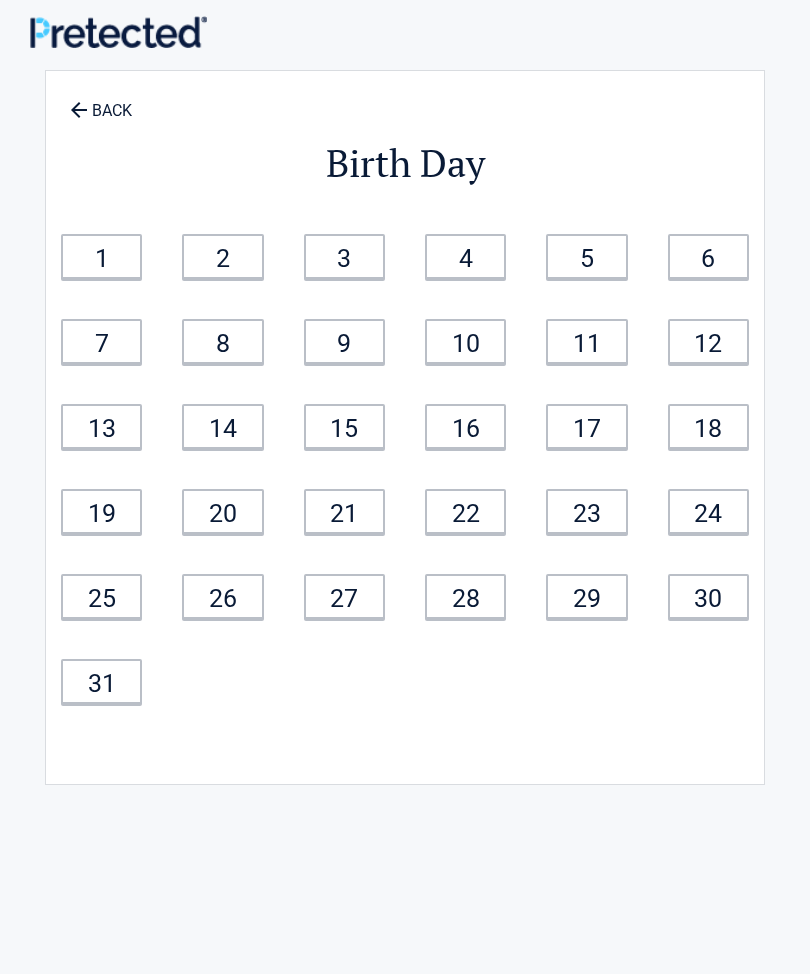 click on "12" at bounding box center [708, 341] 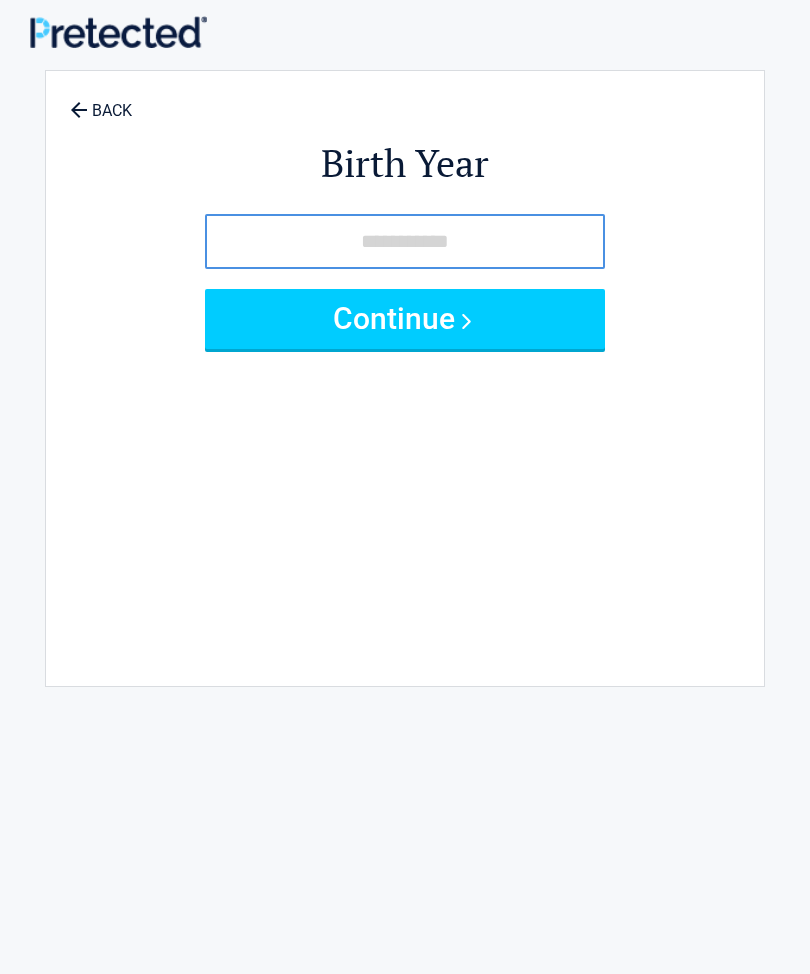 click at bounding box center [405, 241] 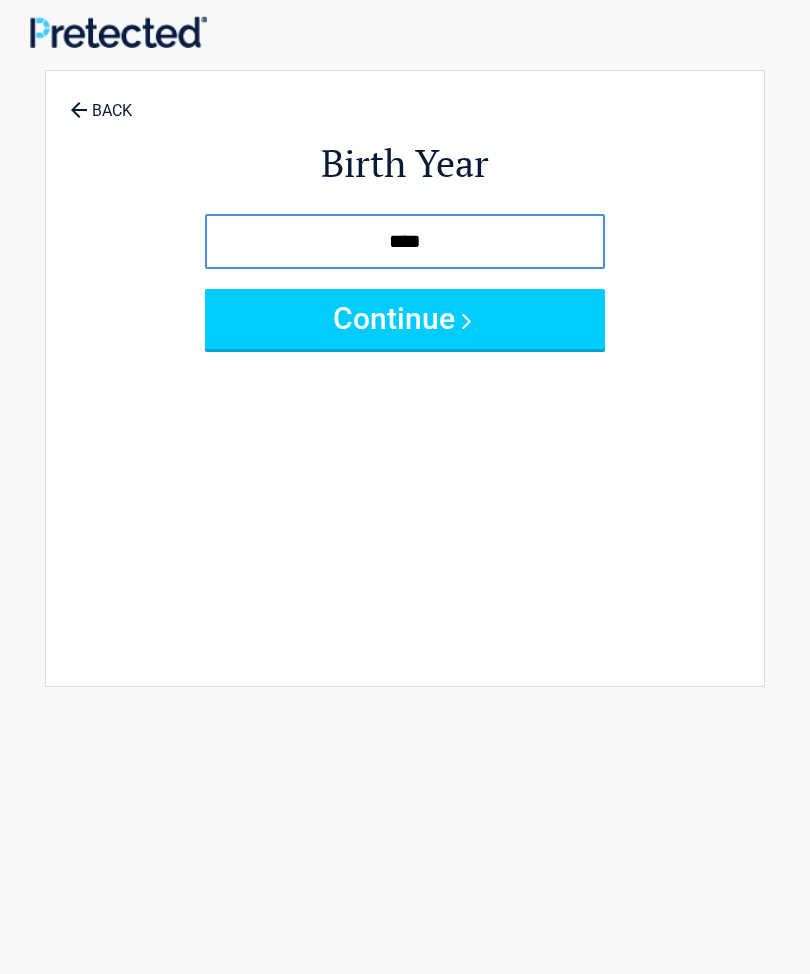 type on "****" 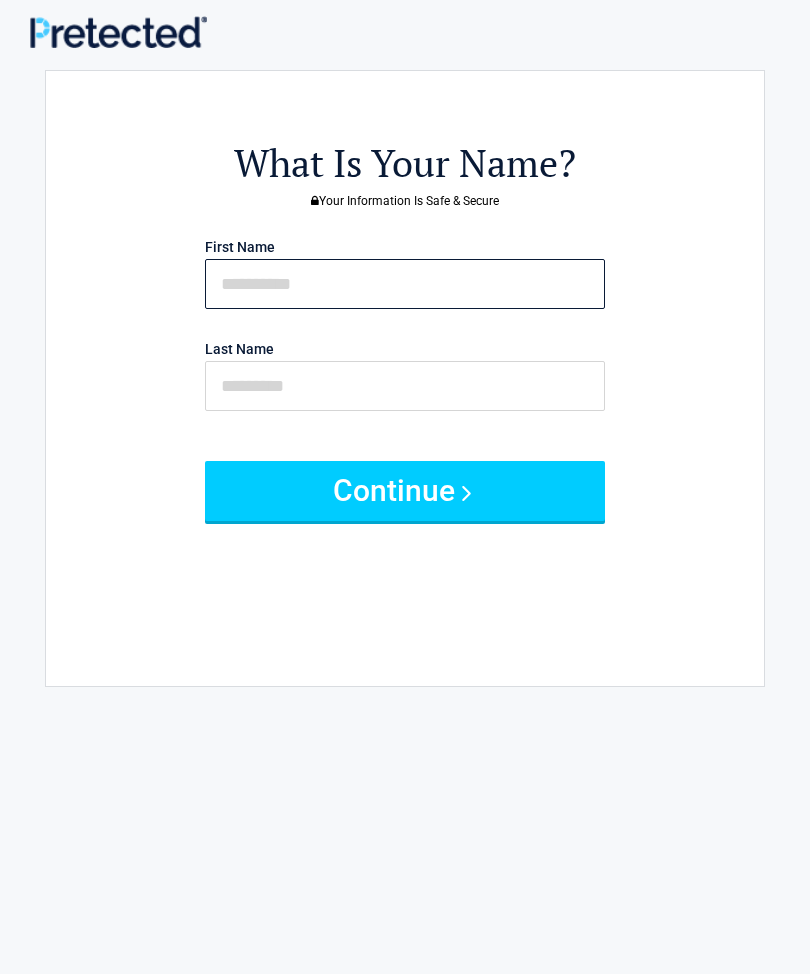 click at bounding box center (405, 284) 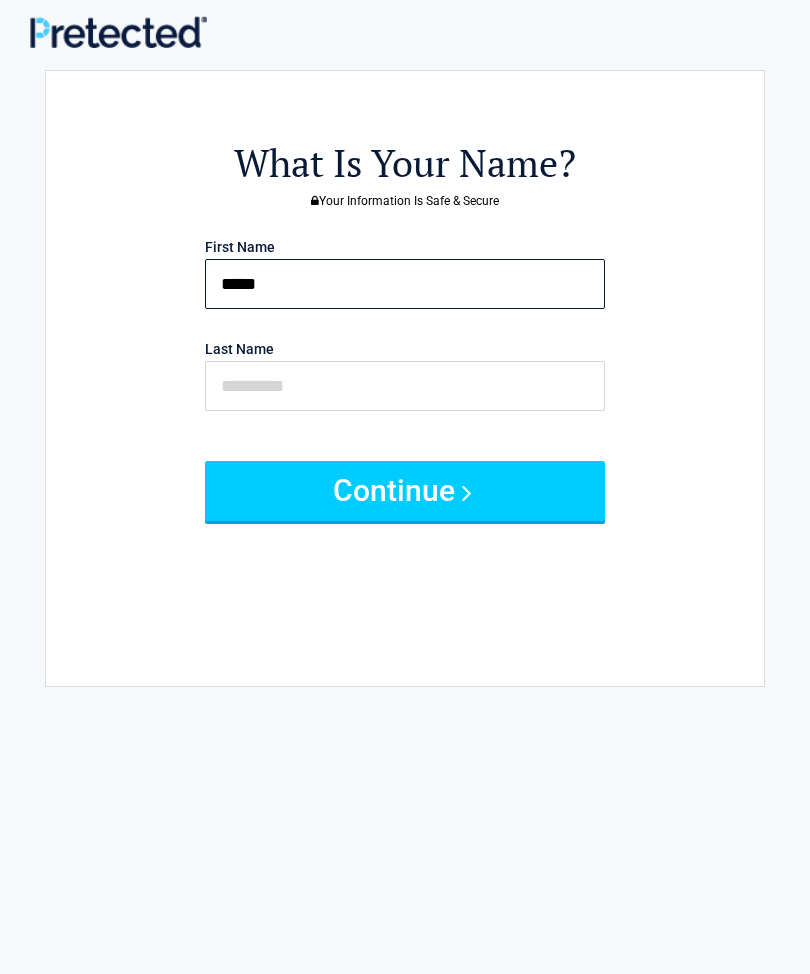 type on "*****" 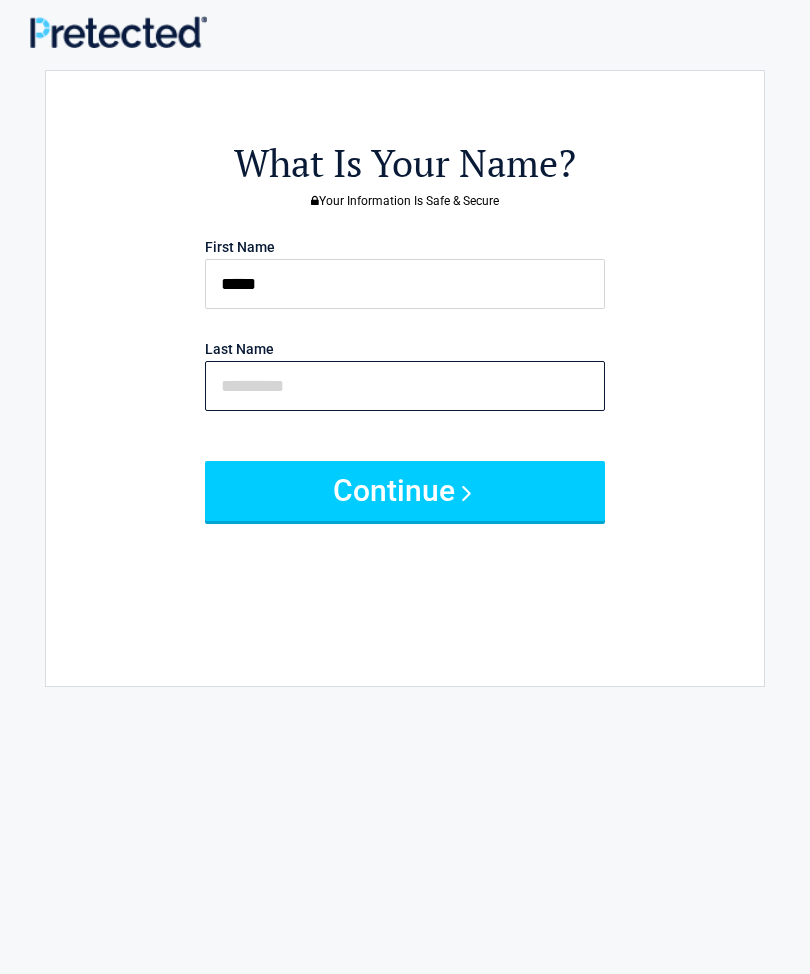 click at bounding box center [405, 386] 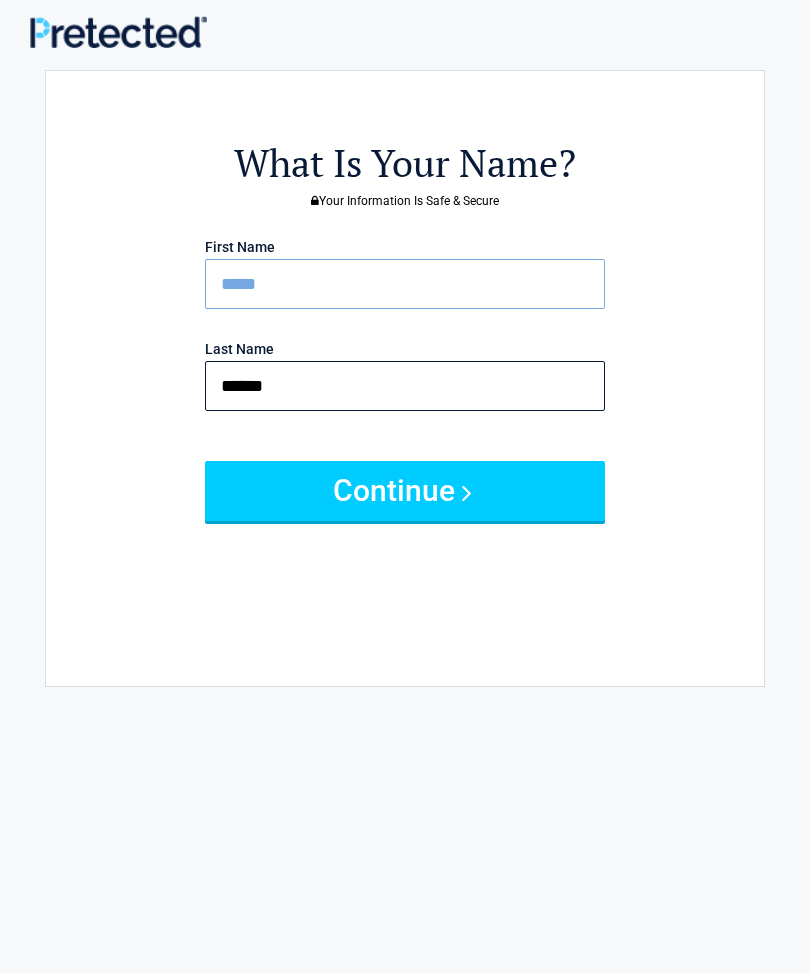 type on "******" 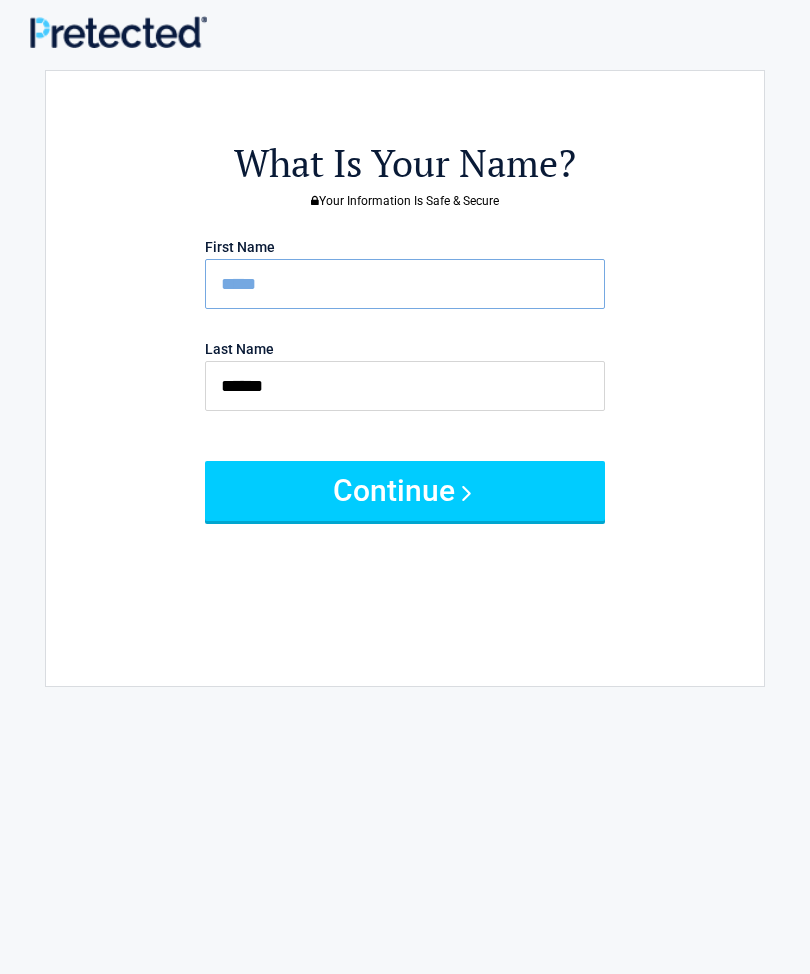 click on "Continue" at bounding box center [405, 491] 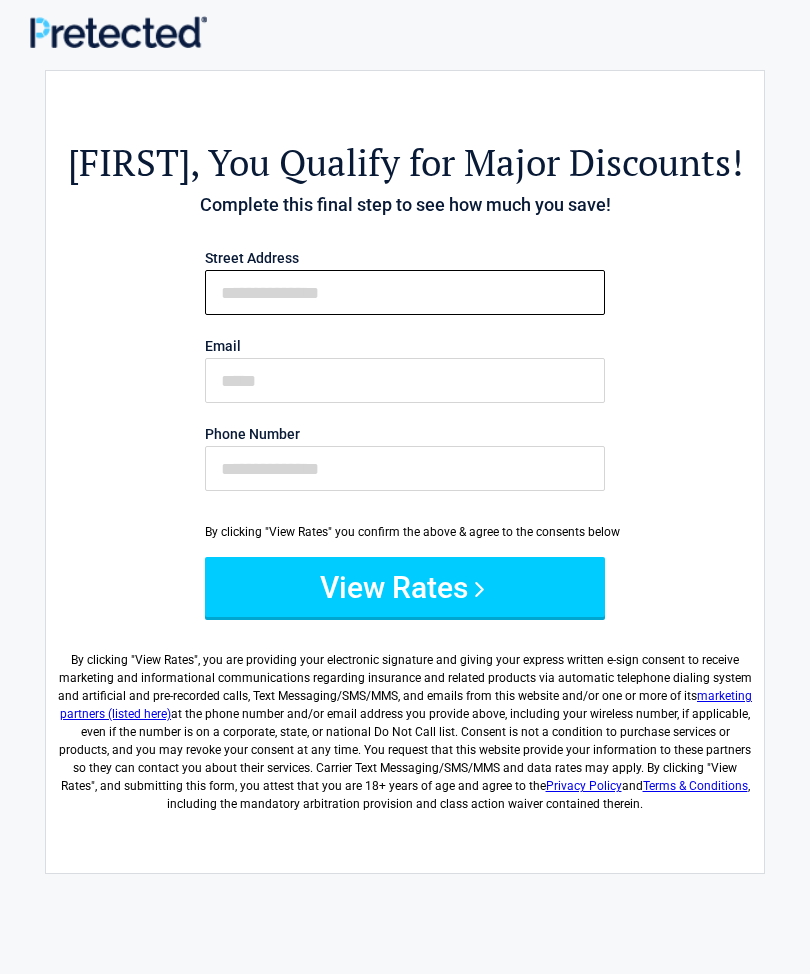 click on "First Name" at bounding box center (405, 292) 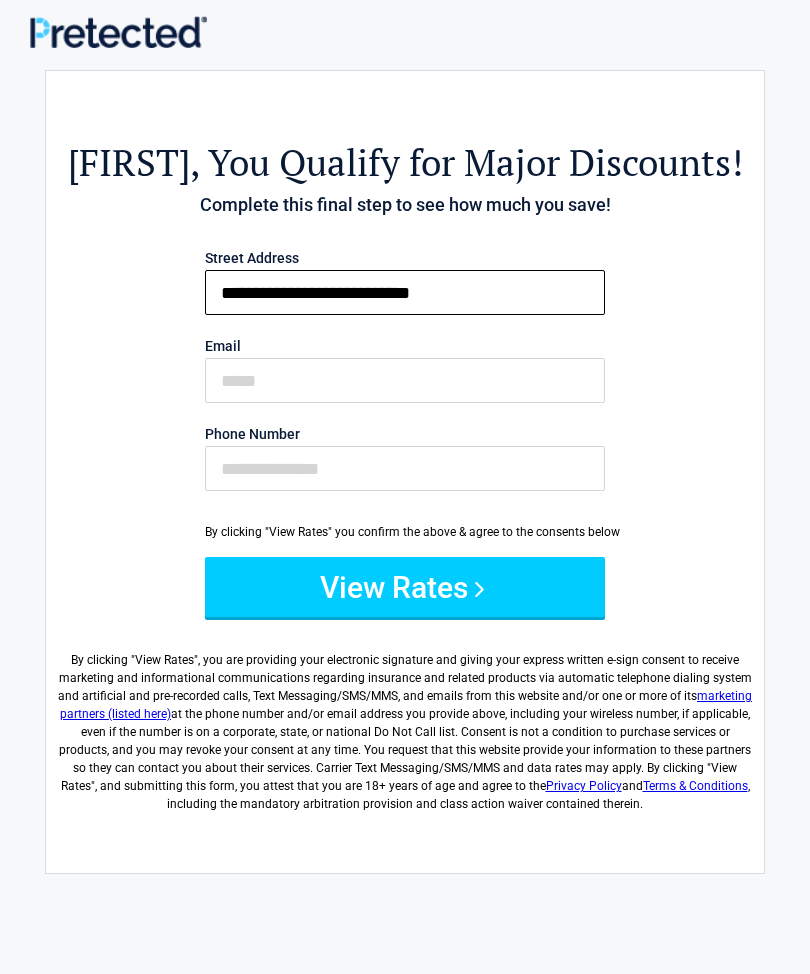 type on "**********" 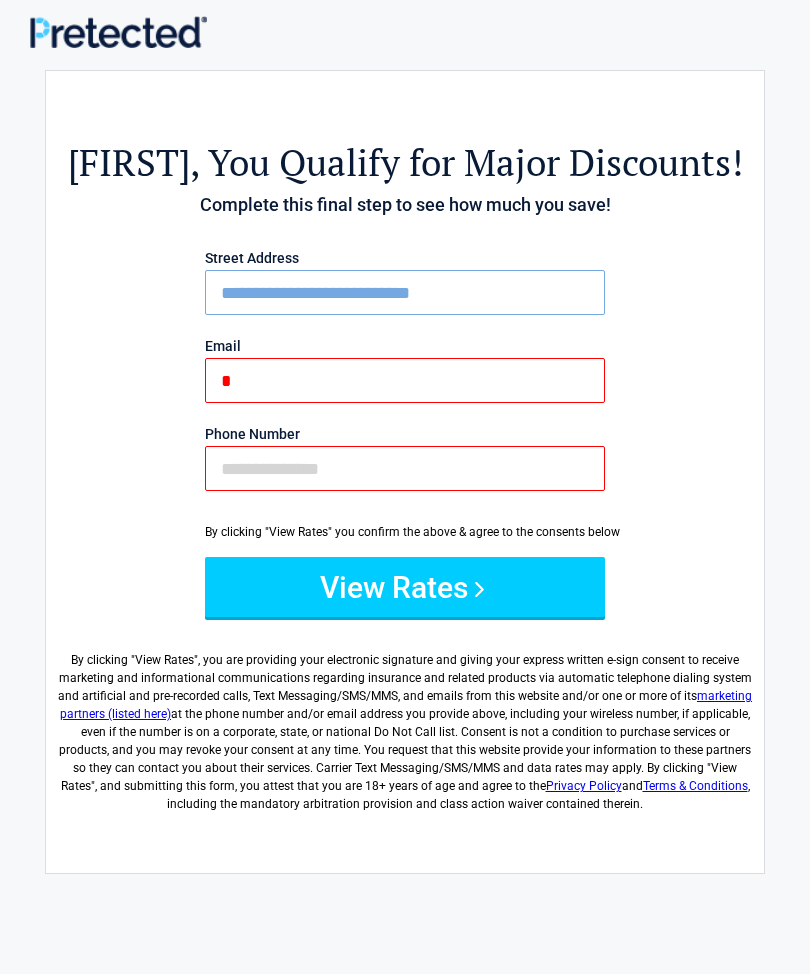 type on "*" 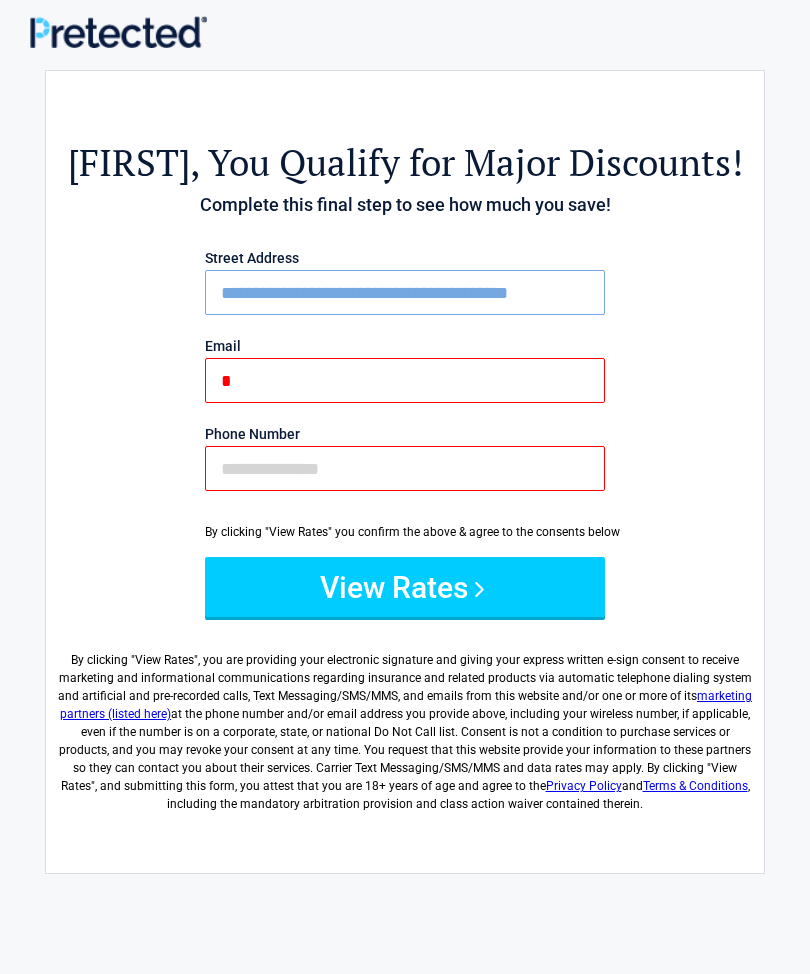 type on "**********" 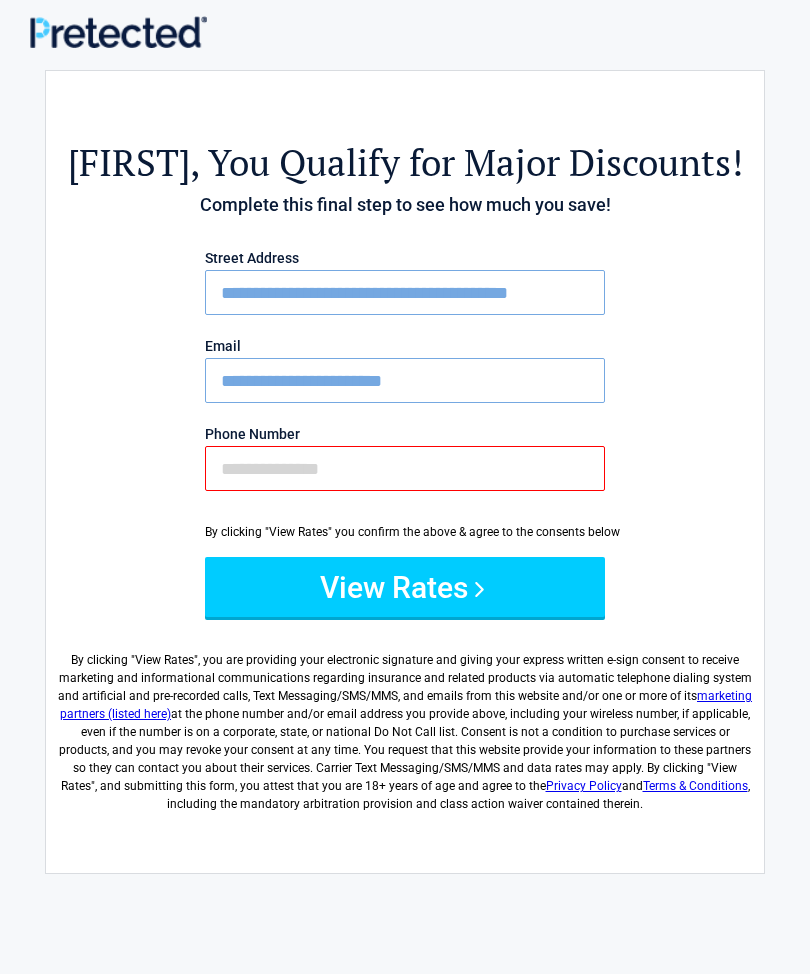 type on "**********" 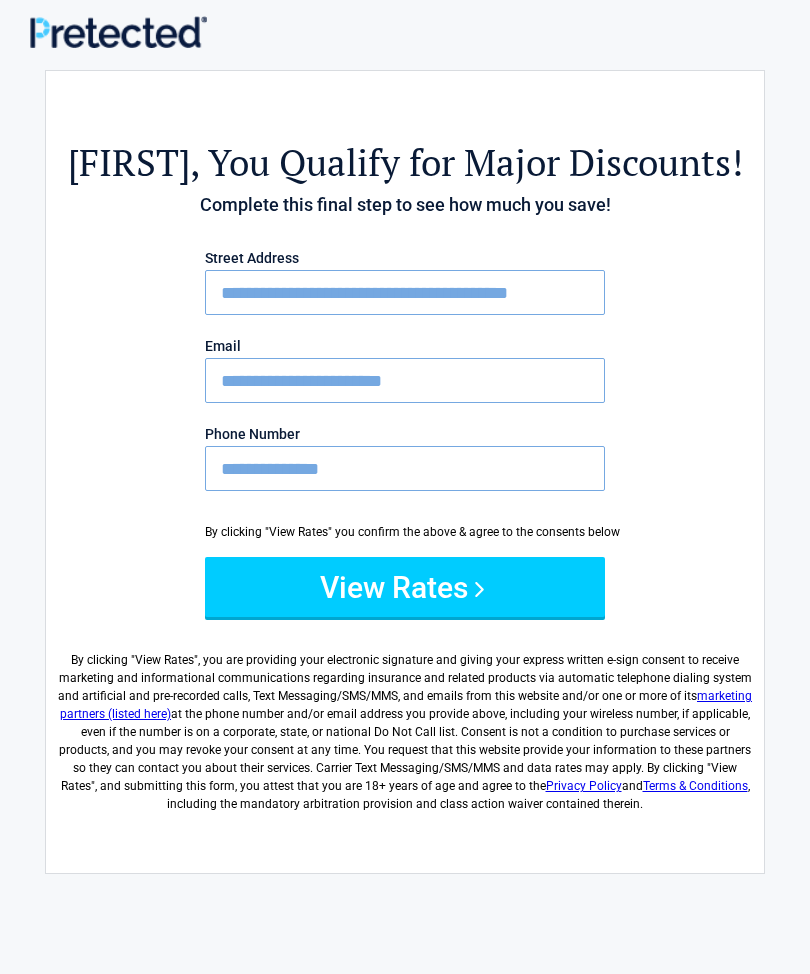 type on "**********" 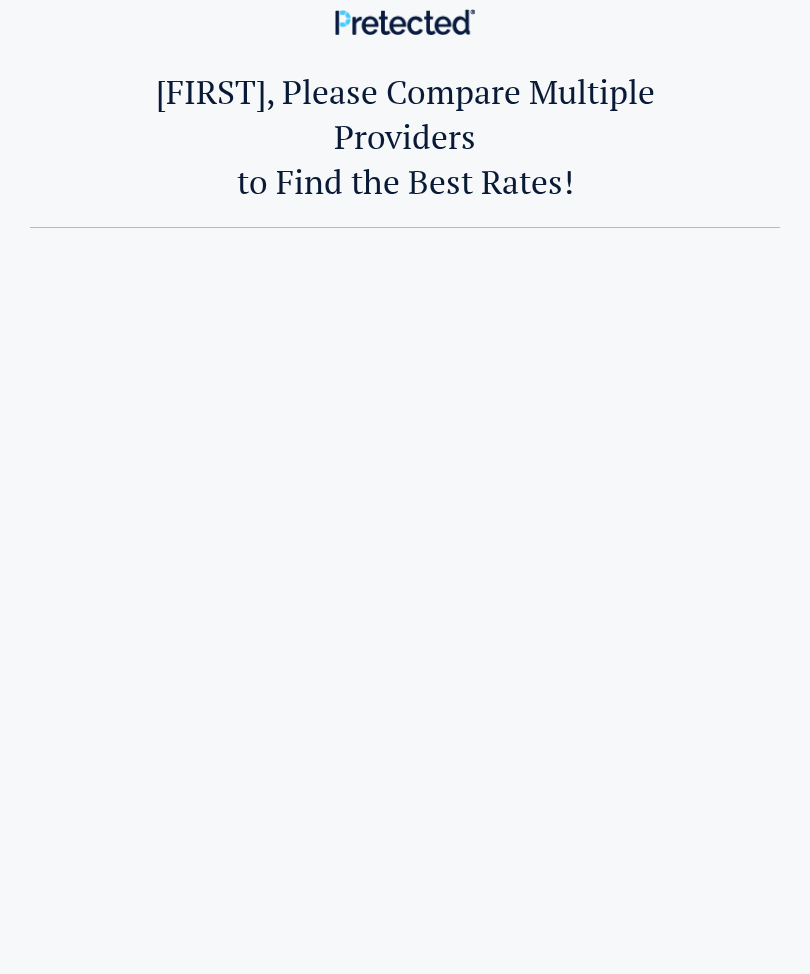 scroll, scrollTop: 0, scrollLeft: 0, axis: both 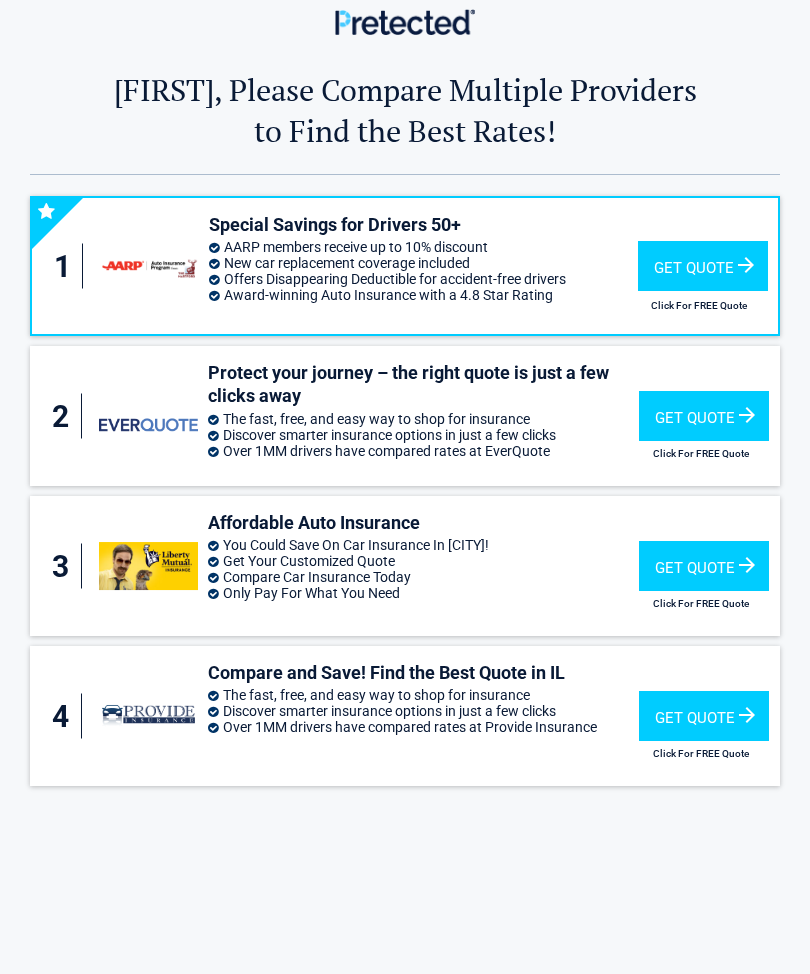 click on "Get Quote" at bounding box center [704, 416] 